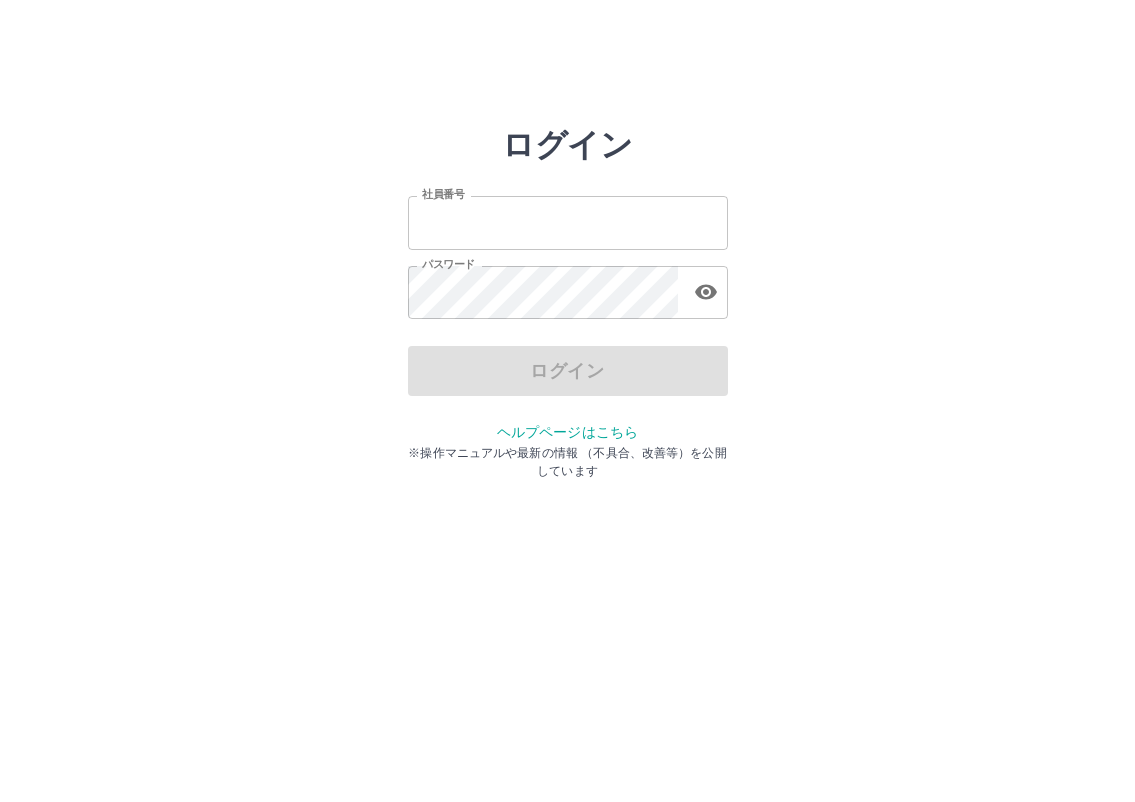 scroll, scrollTop: 0, scrollLeft: 0, axis: both 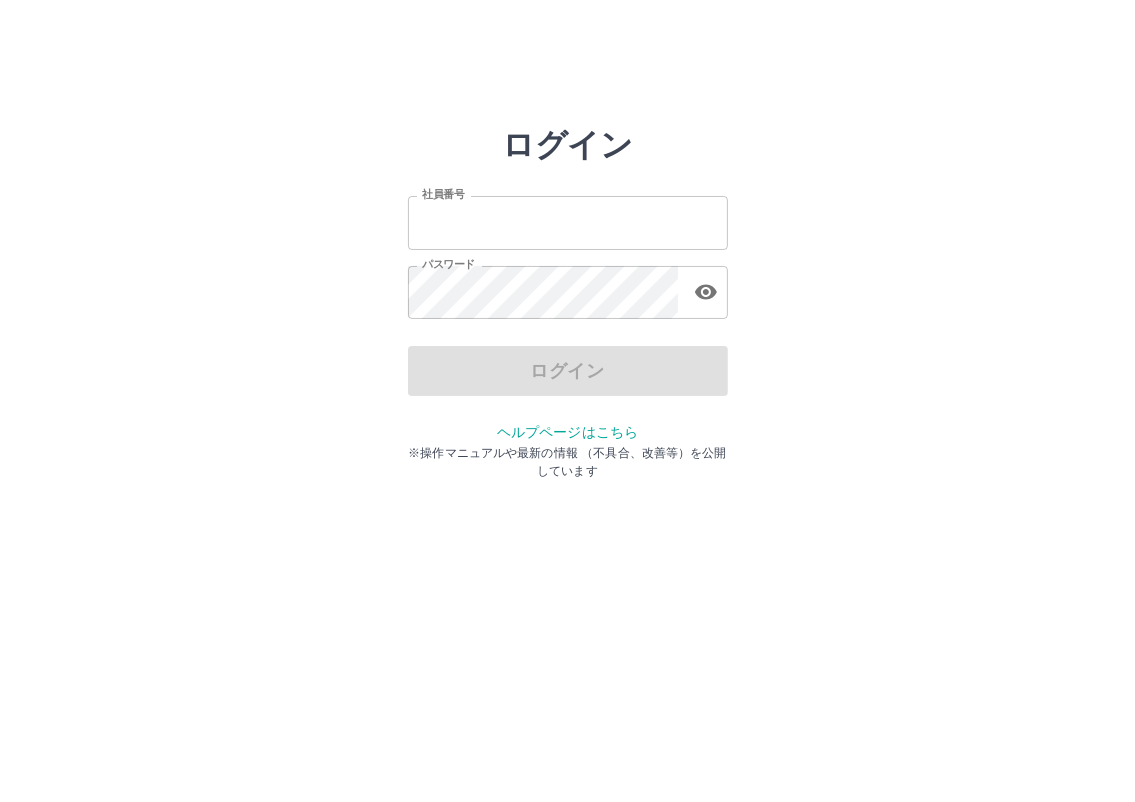 type on "*******" 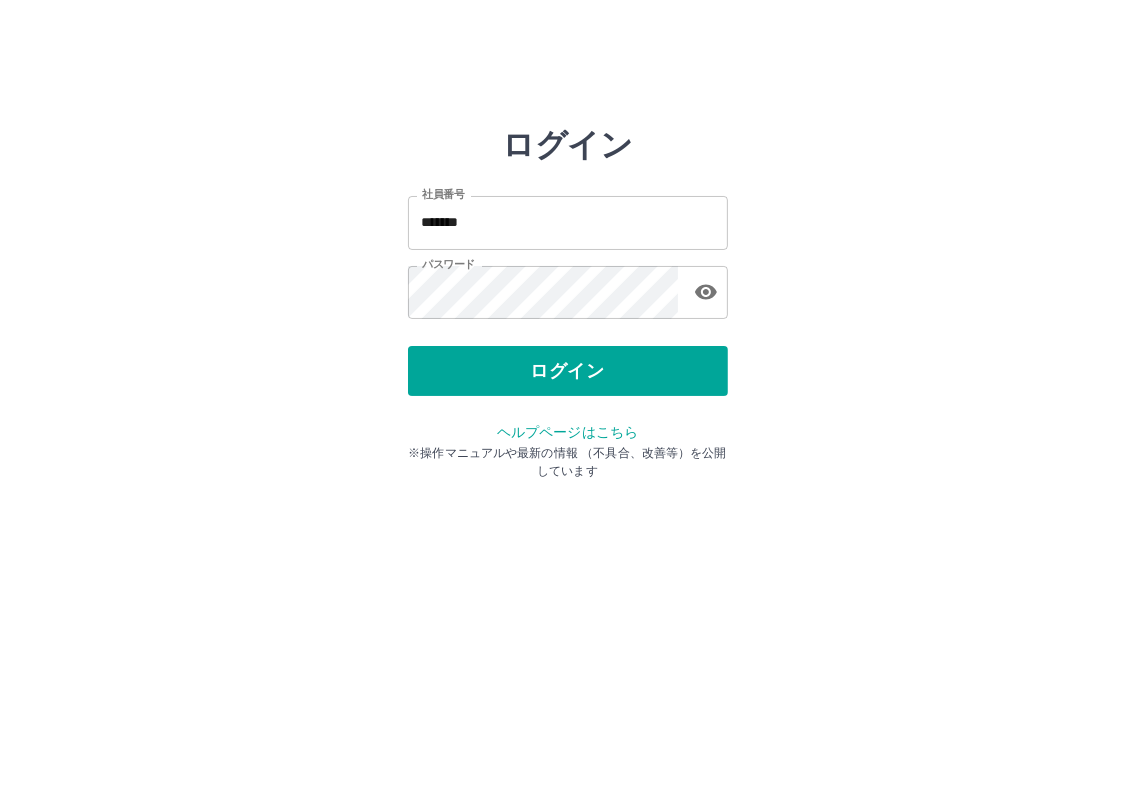 click on "ログイン" at bounding box center (568, 371) 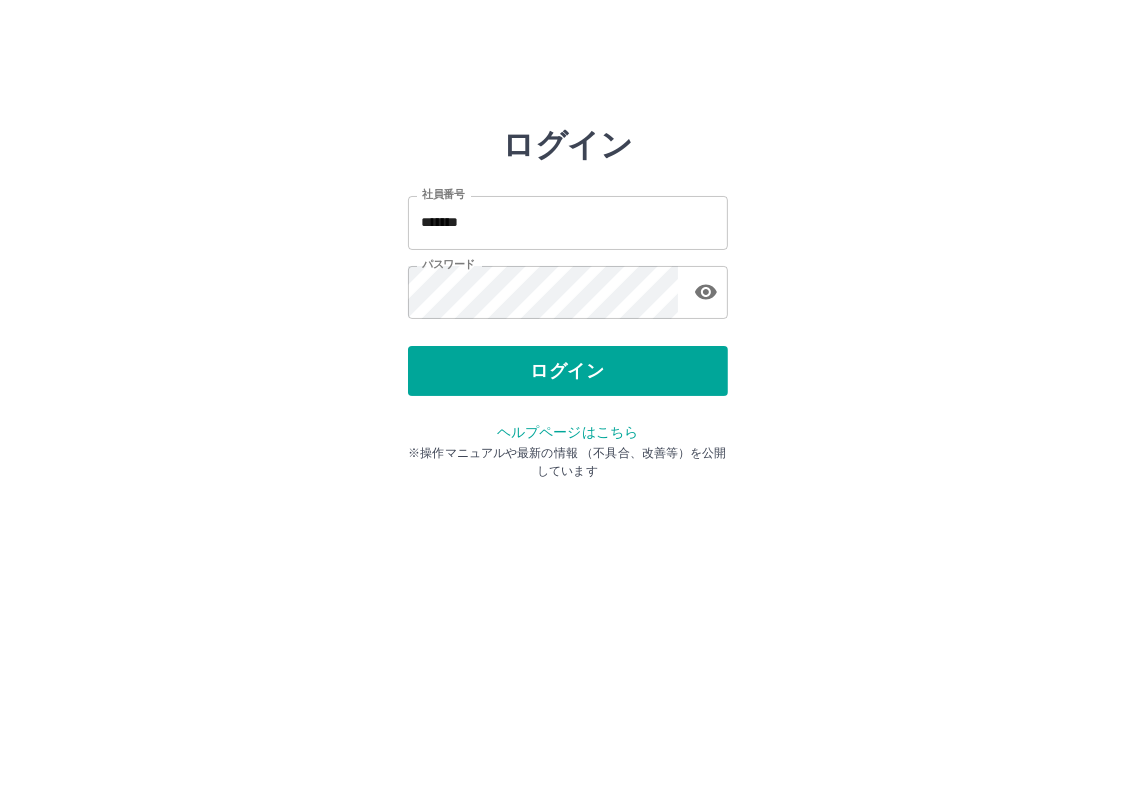 click on "ログイン" at bounding box center [568, 371] 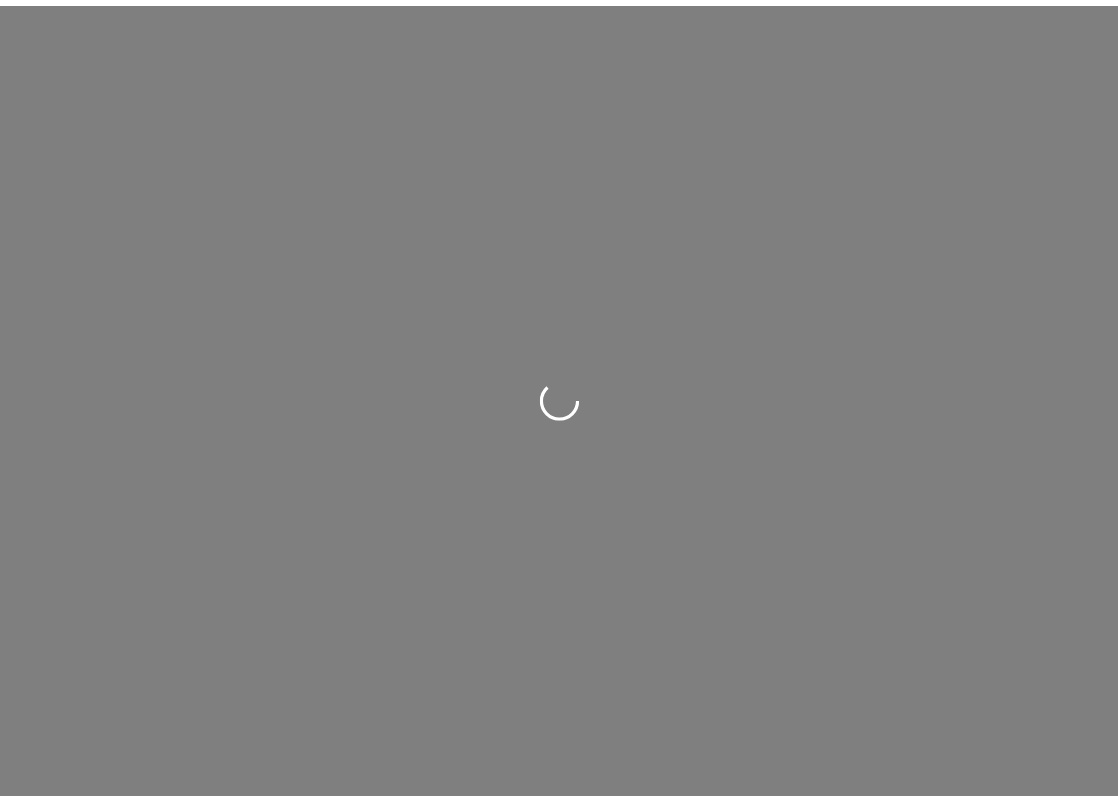 scroll, scrollTop: 0, scrollLeft: 0, axis: both 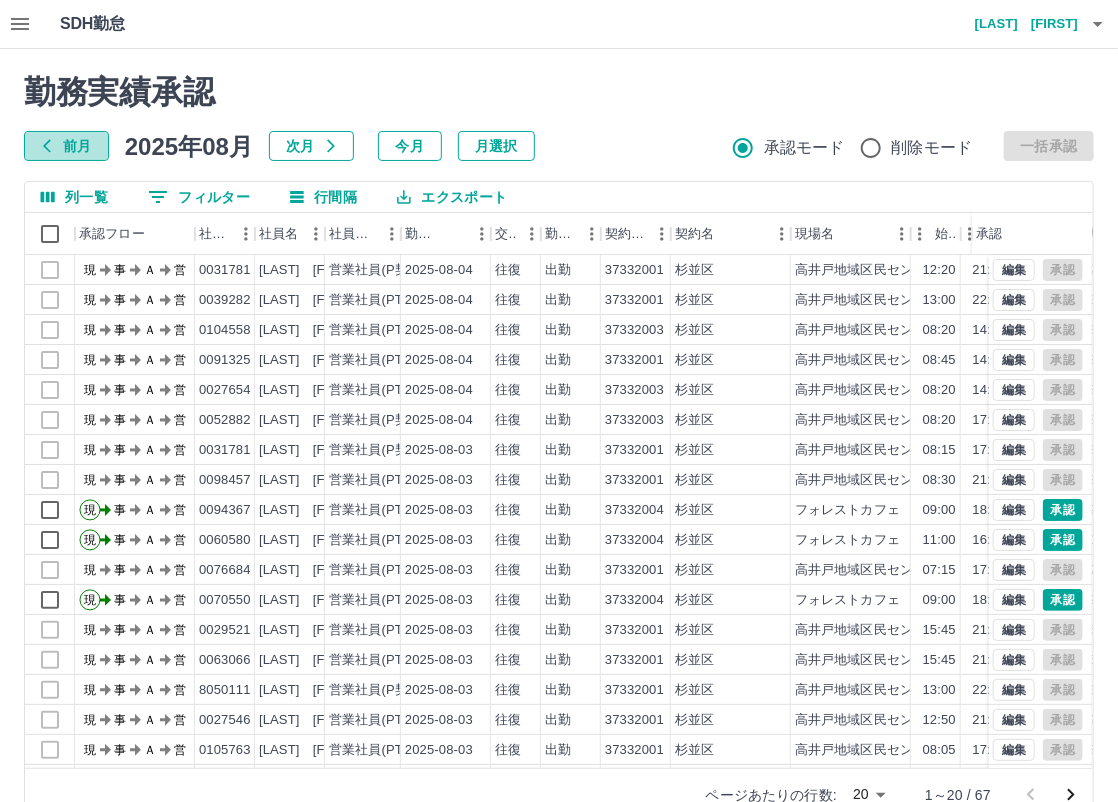 click on "前月" at bounding box center [66, 146] 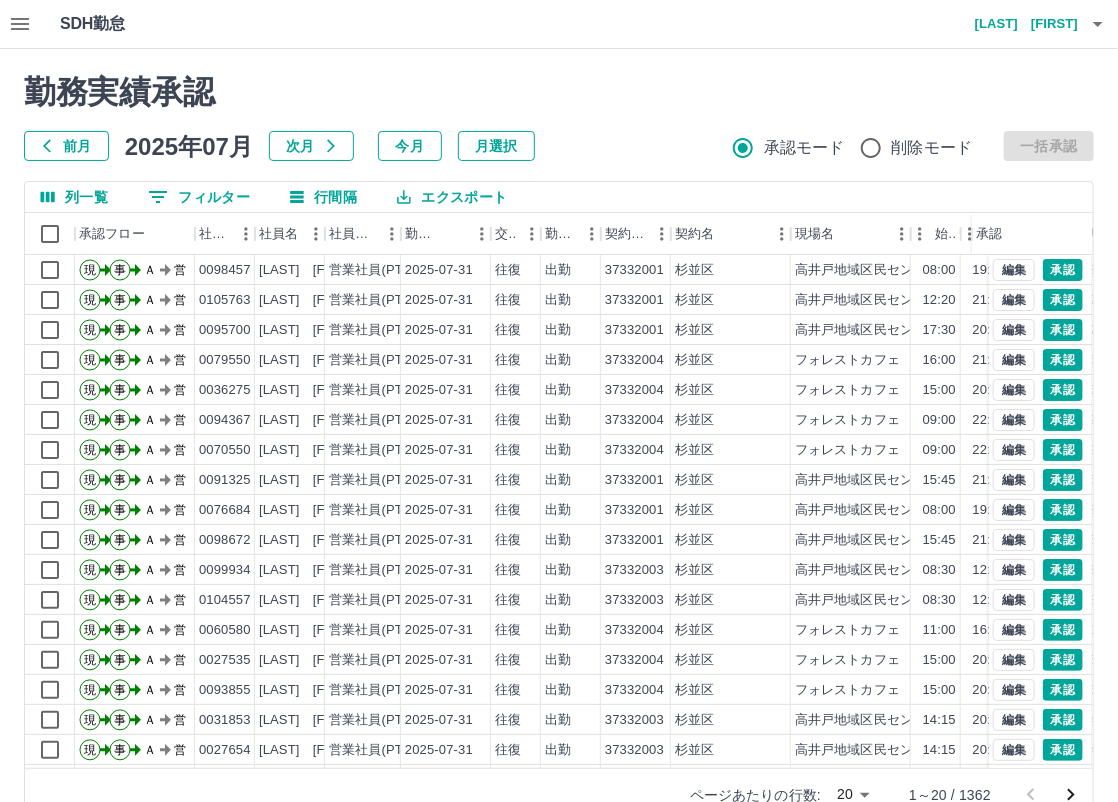 click on "SDH勤怠 [LAST]　[FIRST] 勤務実績承認 前月 2025年07月 次月 今月 月選択 承認モード 削除モード 一括承認 列一覧 0 フィルター 行間隔 エクスポート 承認フロー 社員番号 [LAST]　[FIRST] 社員区分 勤務日 交通費 勤務区分 契約コード 契約名 杉並区 高井戸地域区民センター 08:00 19:00 01:00 08:00 17:00 01:00 11:00 現 事 Ａ 営 0098457 [LAST]　[FIRST] 営業社員(PT契約) 2025-07-31 往復 出勤 37332001 杉並区 高井戸地域区民センター 12:20 21:20 01:00 12:20 21:20 01:00 09:00 現 事 Ａ 営 0105763 [LAST]　[FIRST] 営業社員(PT契約) 2025-07-31 往復 出勤 37332001 杉並区 高井戸地域区民センター 17:30 20:15 00:00 17:30 20:15 00:00 02:45 現 事 Ａ 営 0095700 [LAST]　[FIRST] 営業社員(PT契約) 2025-07-31 往復 出勤" at bounding box center [559, 422] 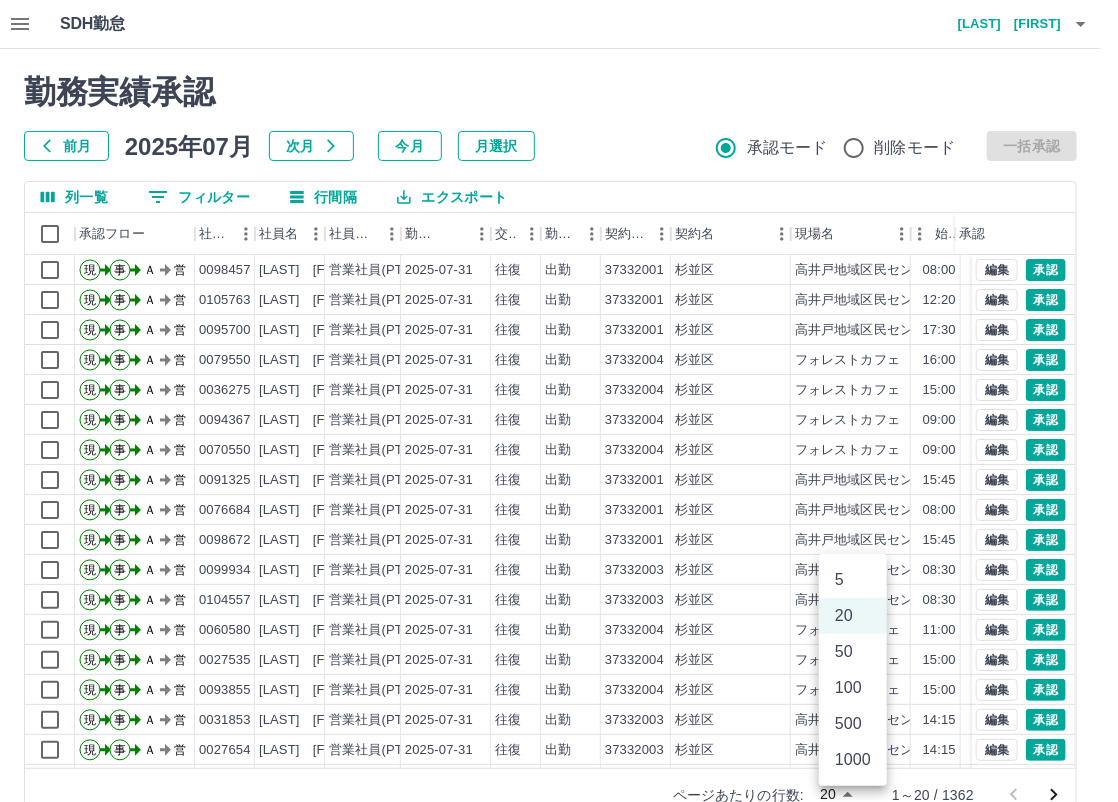 scroll, scrollTop: 7, scrollLeft: 0, axis: vertical 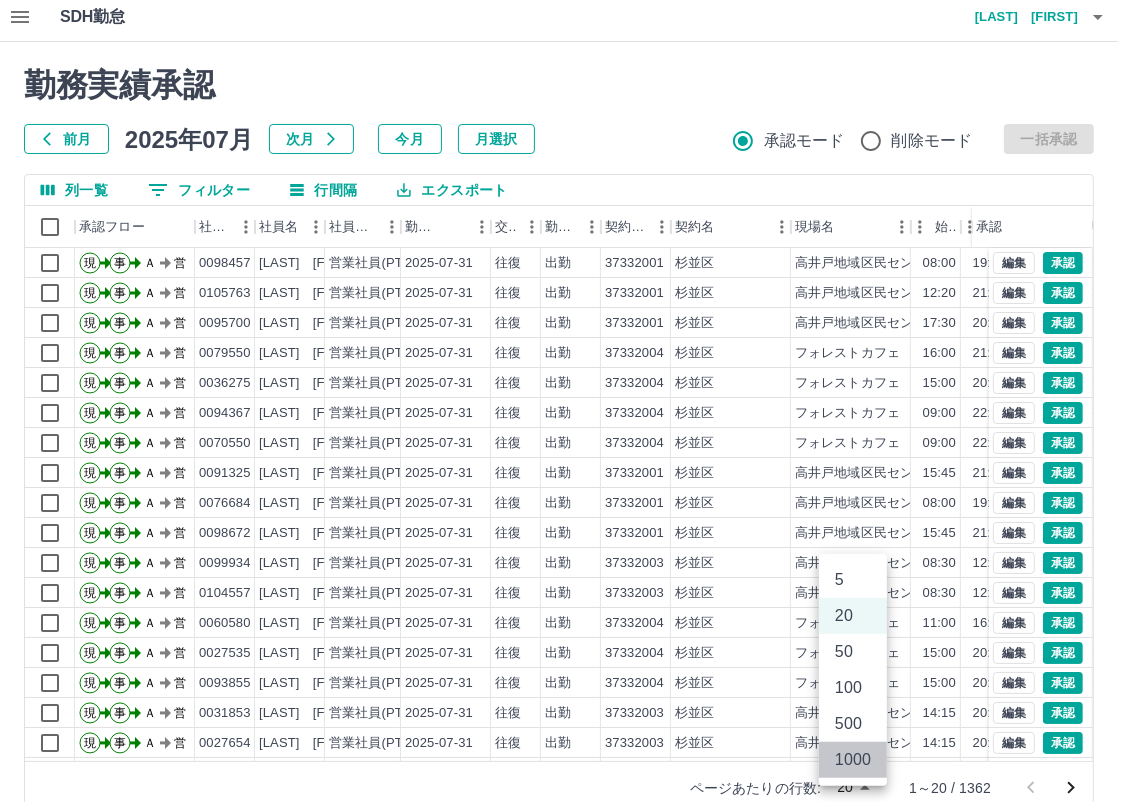 click on "1000" at bounding box center [853, 760] 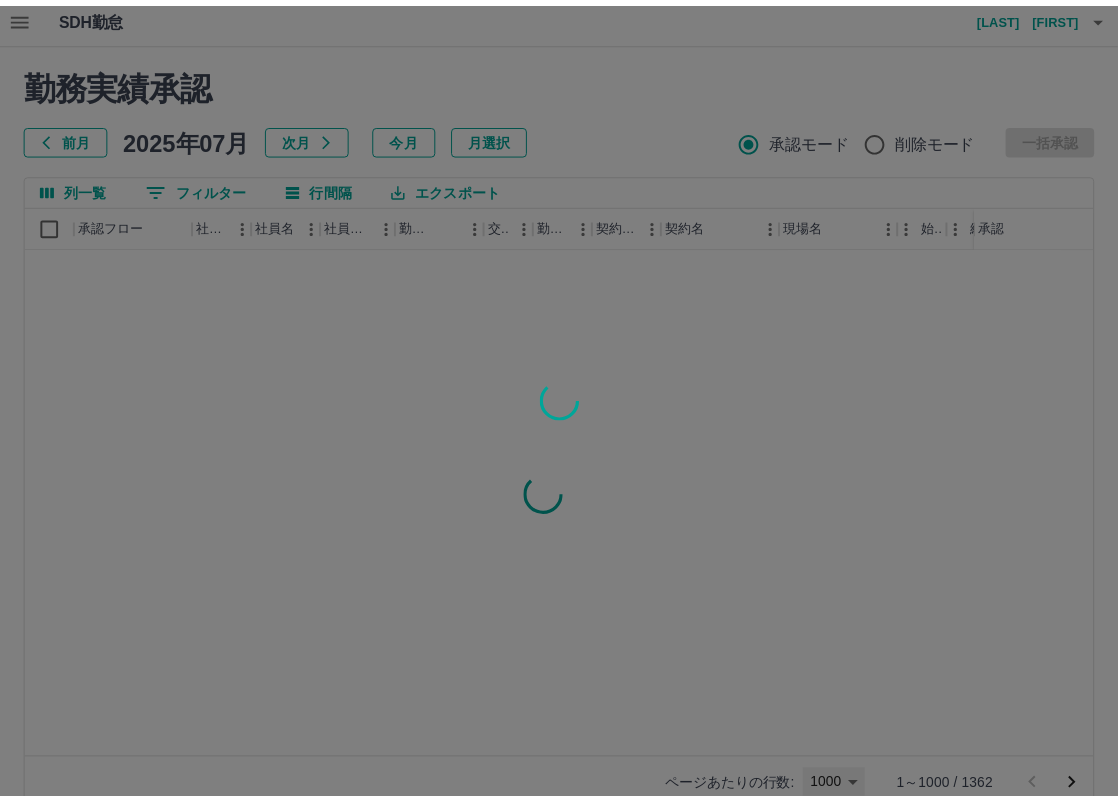 type on "****" 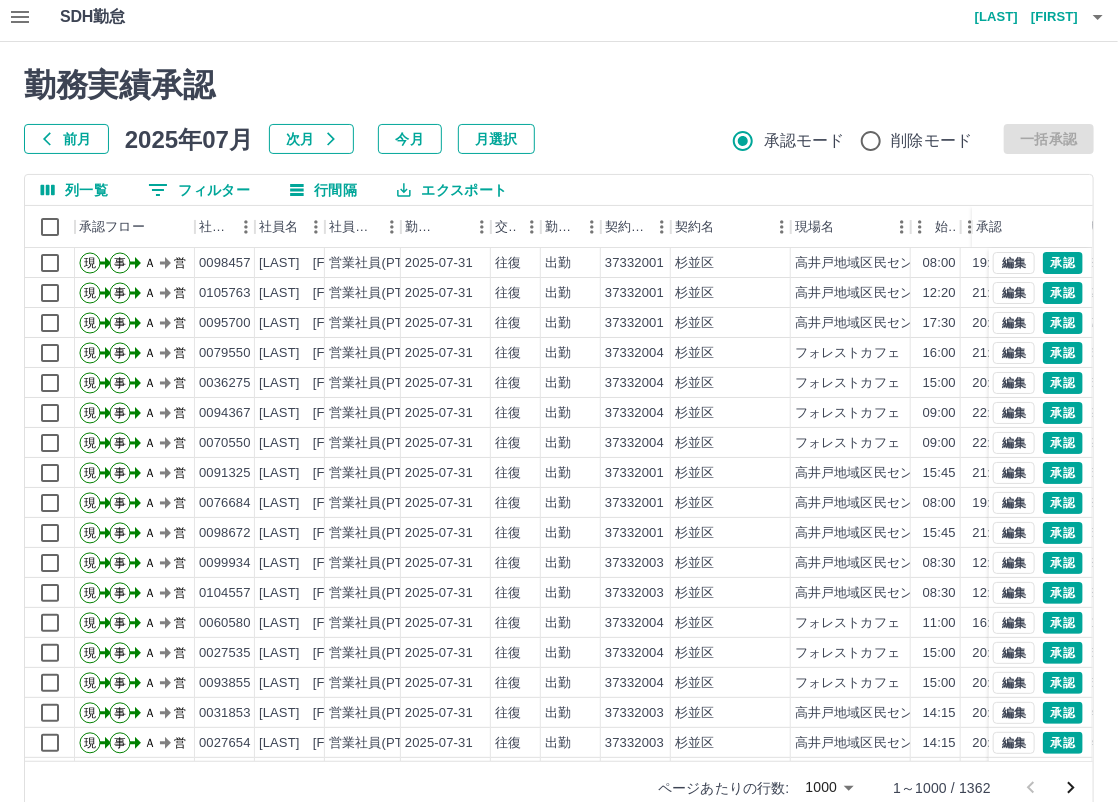 click on "0 フィルター" at bounding box center [199, 190] 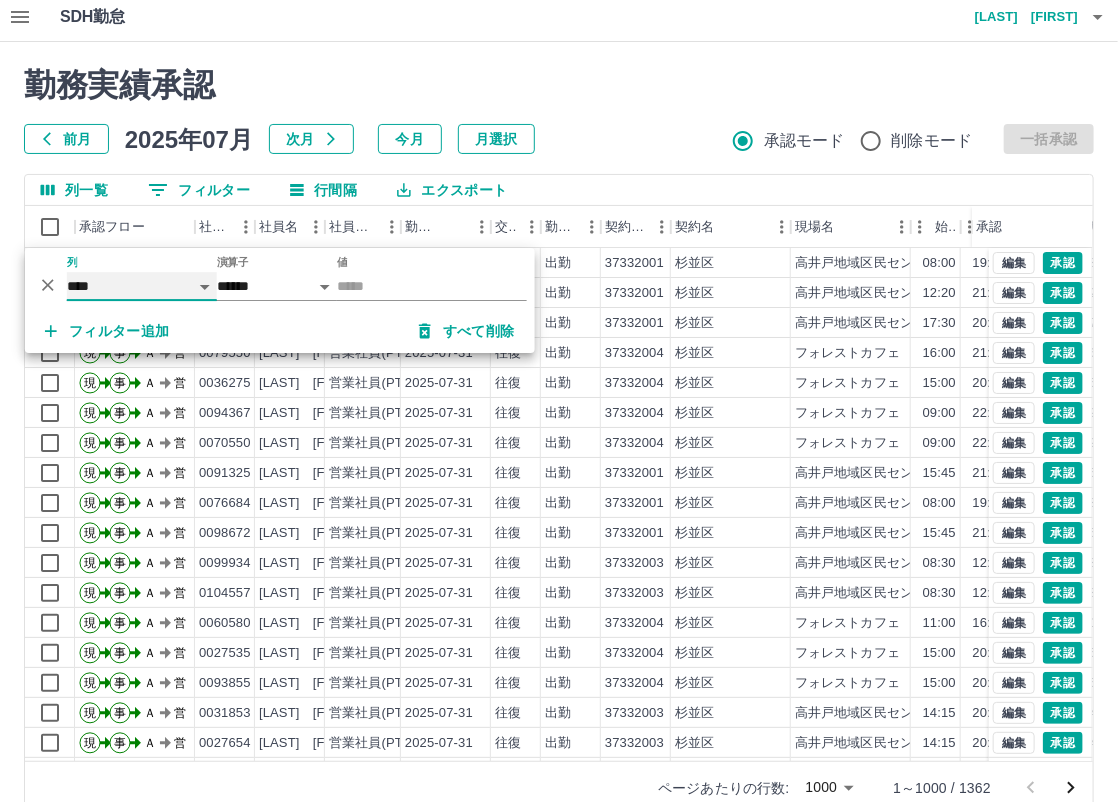 click on "**** *** **** *** *** **** ***** *** *** ** ** ** **** **** **** ** ** *** **** *****" at bounding box center [142, 286] 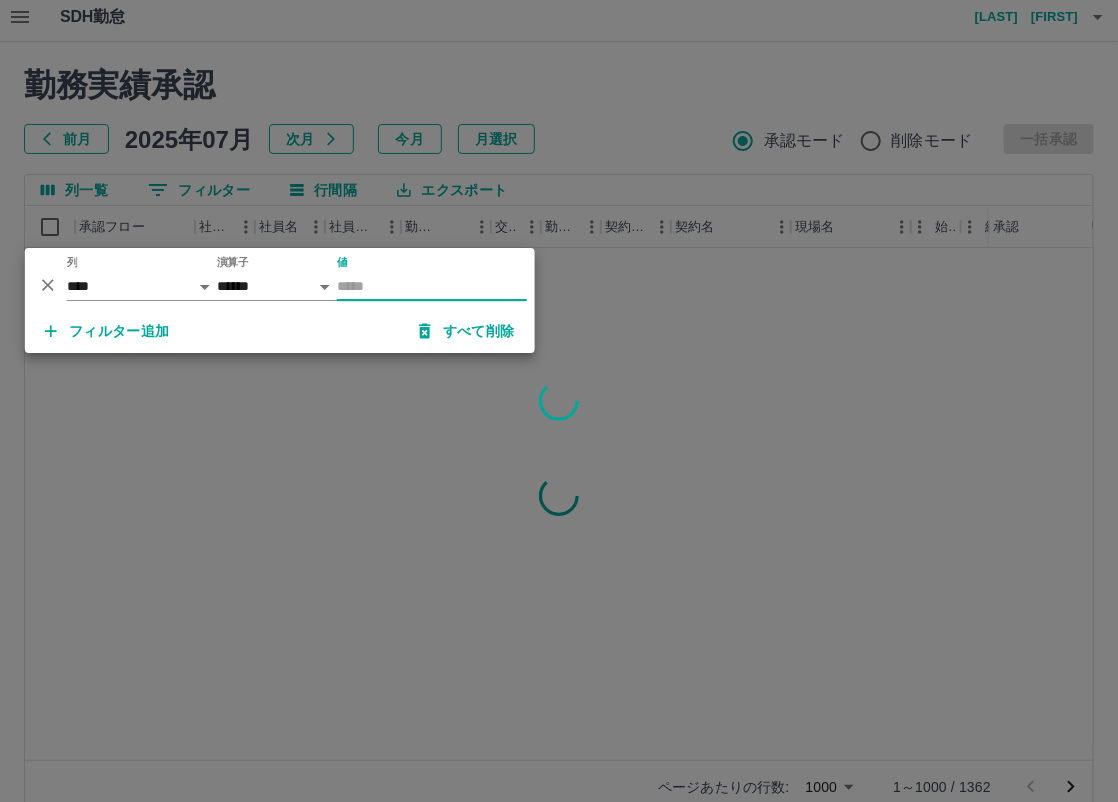 click on "値" at bounding box center (432, 286) 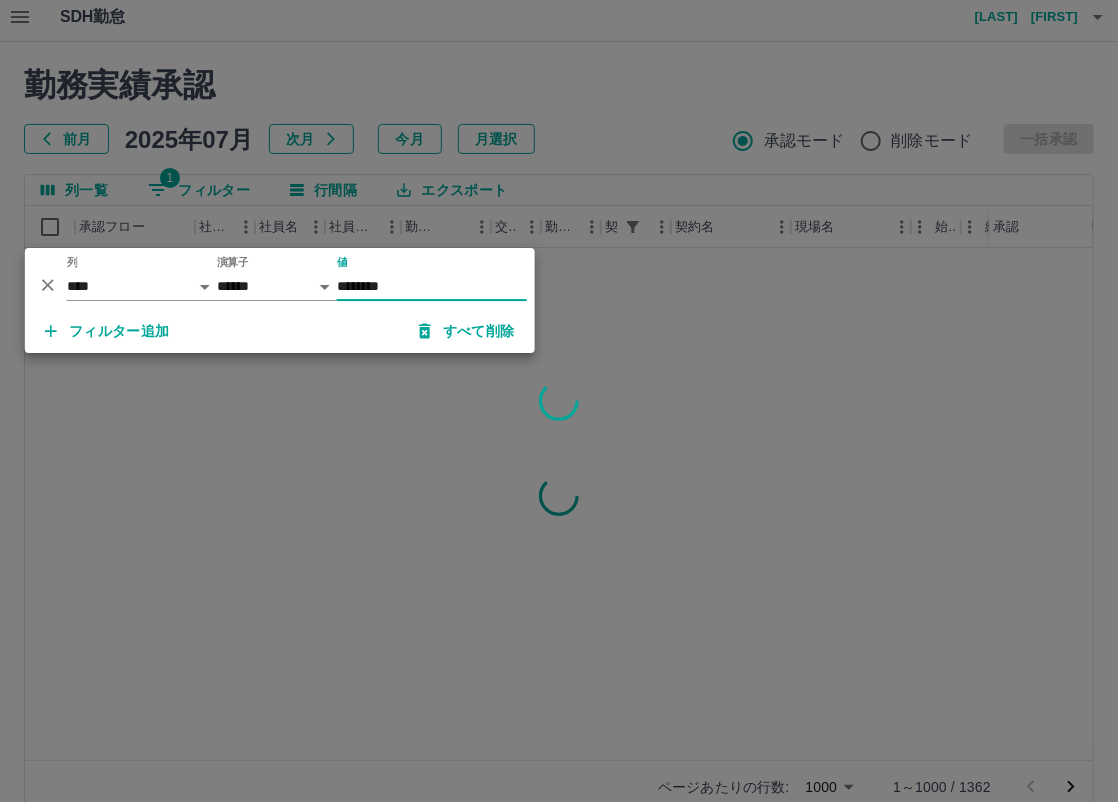 type on "********" 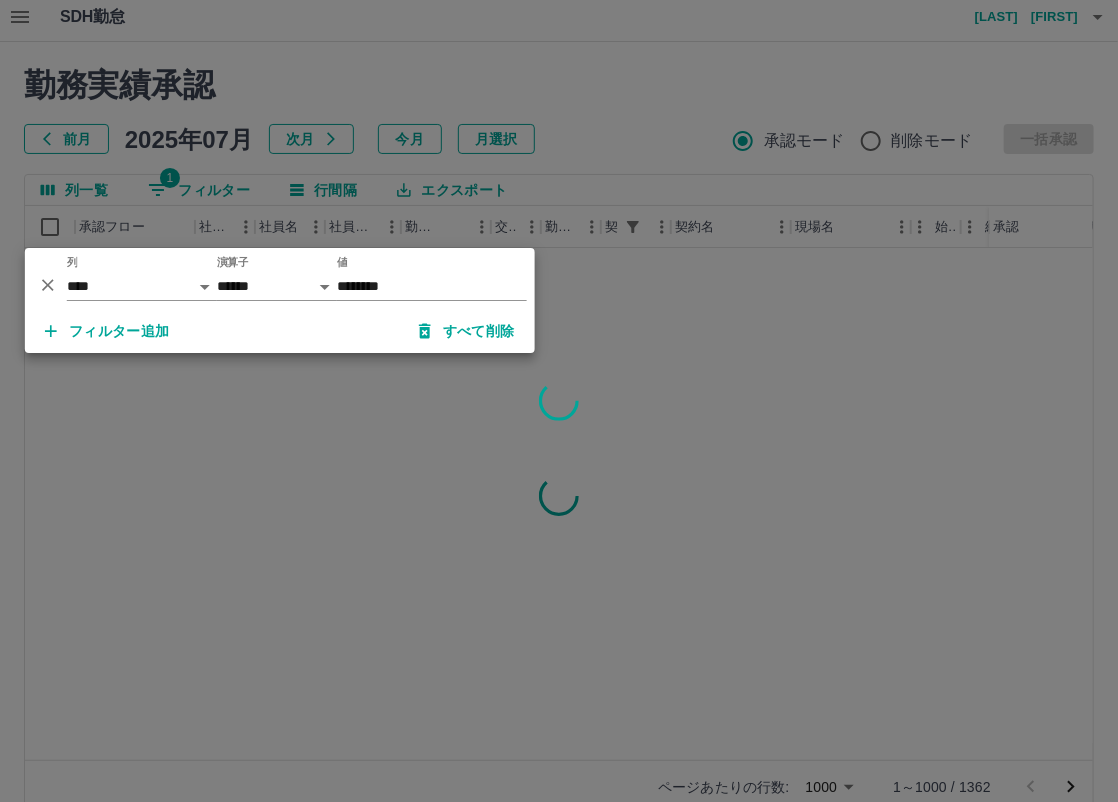 click at bounding box center (559, 401) 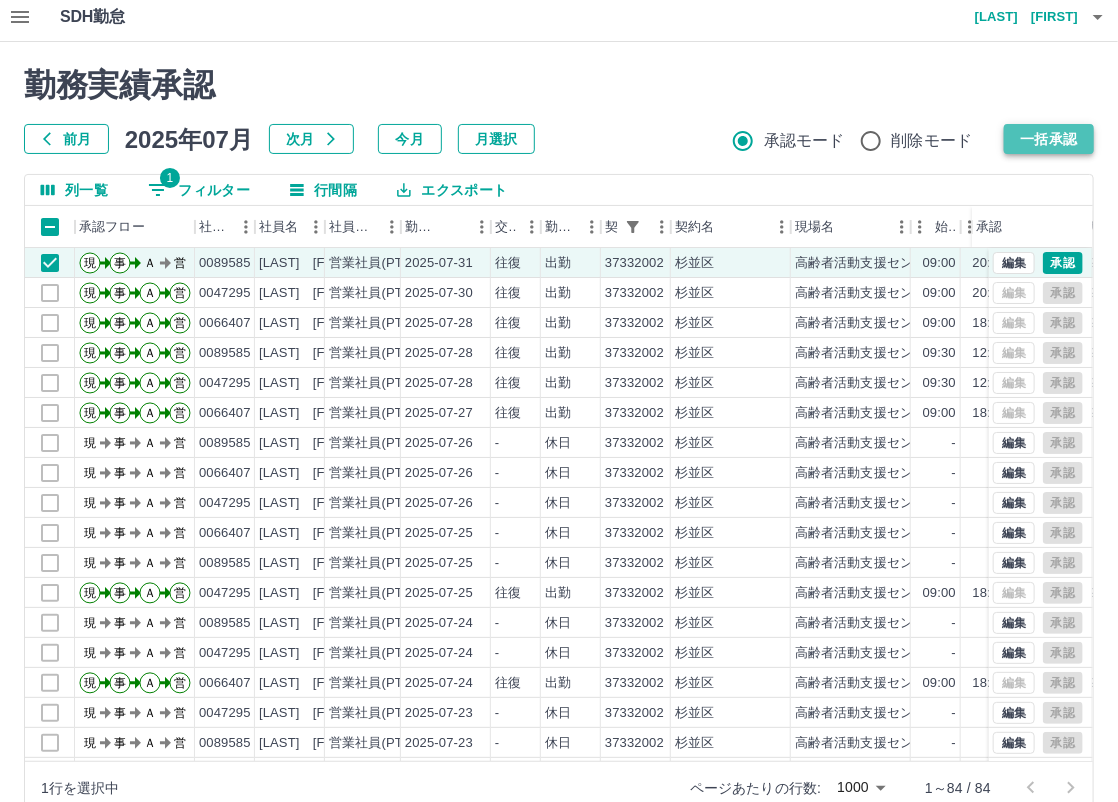 click on "一括承認" at bounding box center [1049, 139] 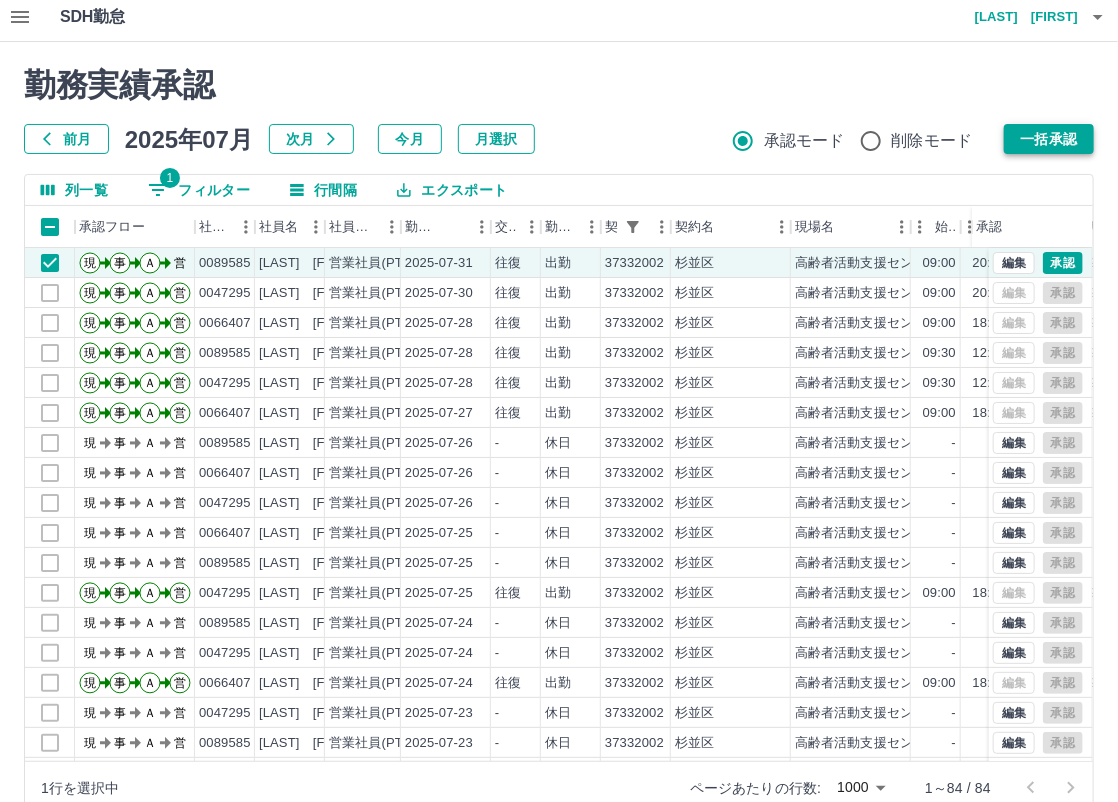 click on "一括承認" at bounding box center [1049, 139] 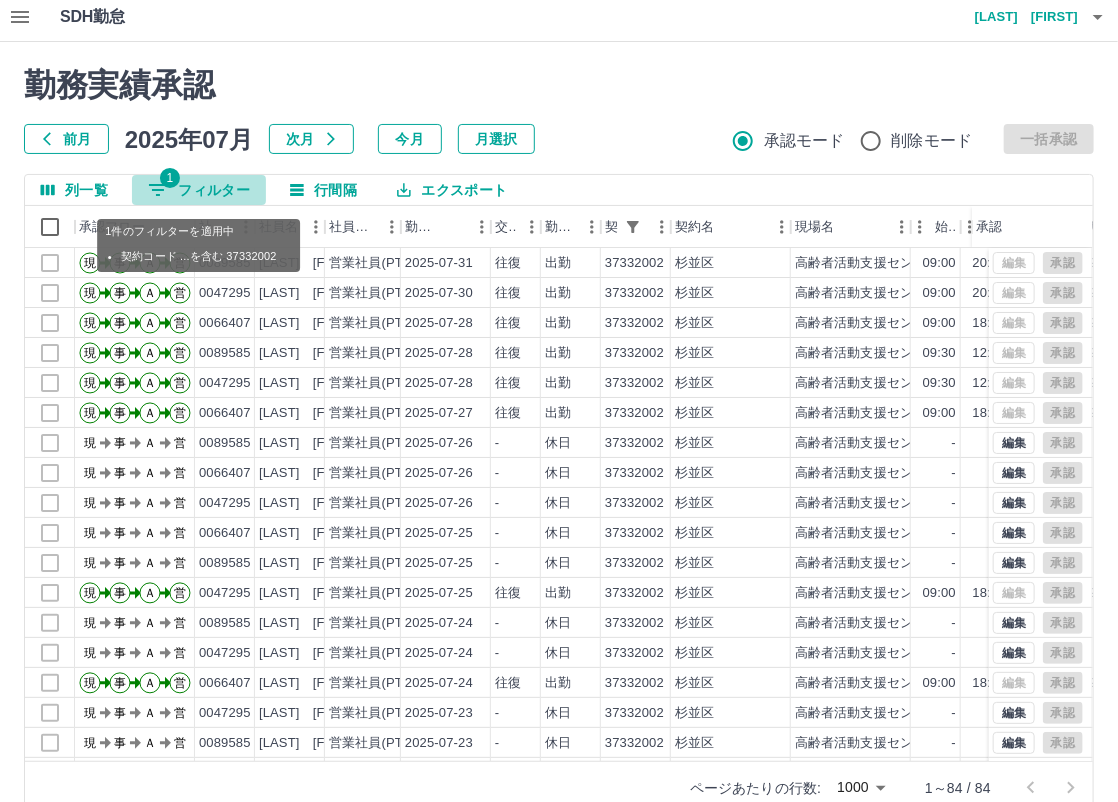 click on "1 フィルター" at bounding box center [199, 190] 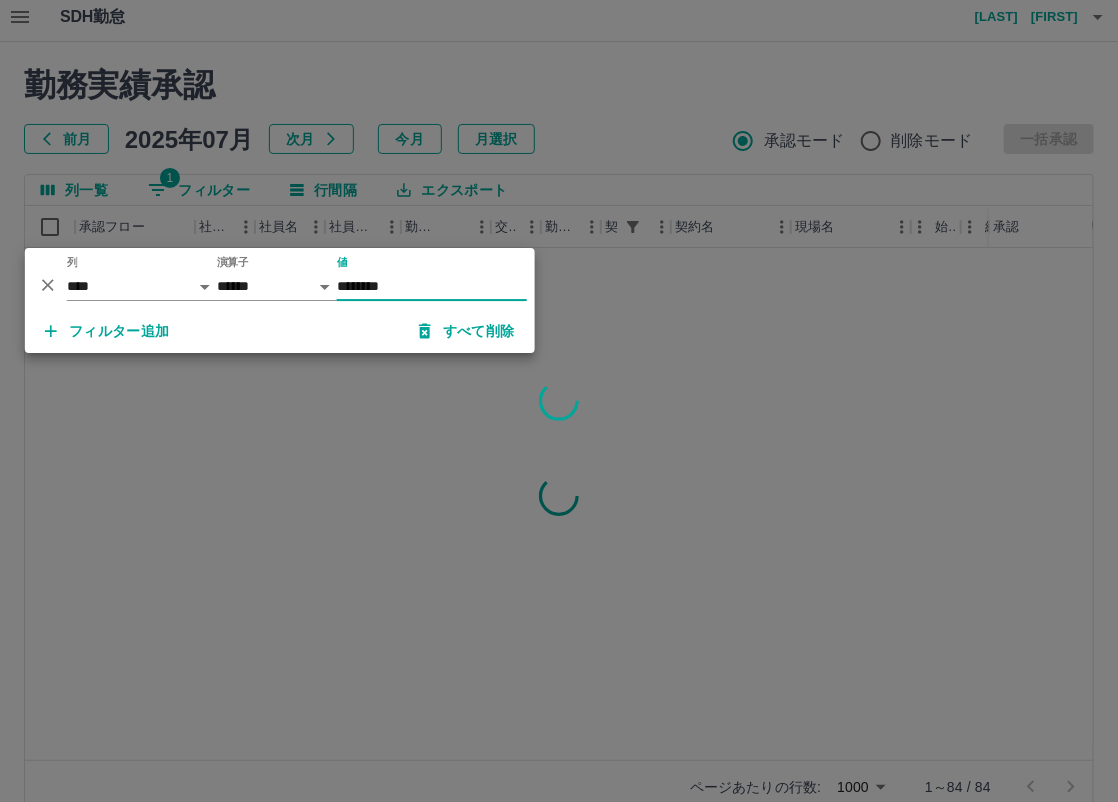 type on "********" 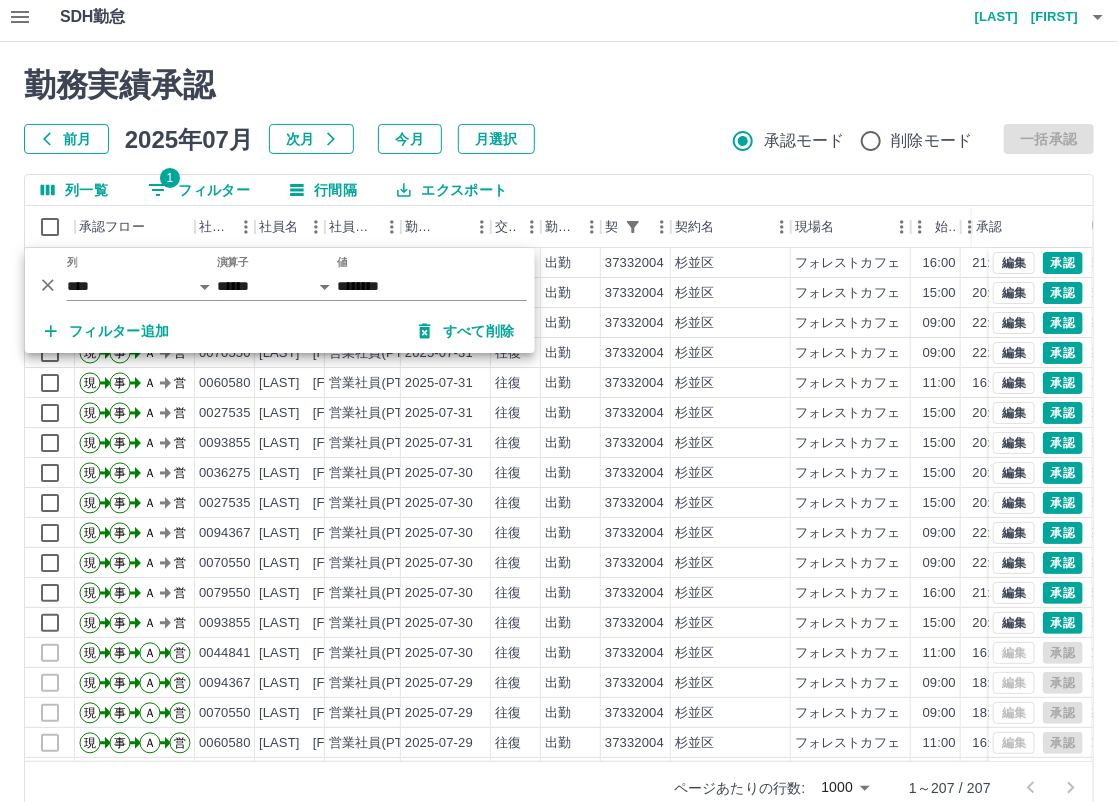 click on "勤務実績承認" at bounding box center (559, 85) 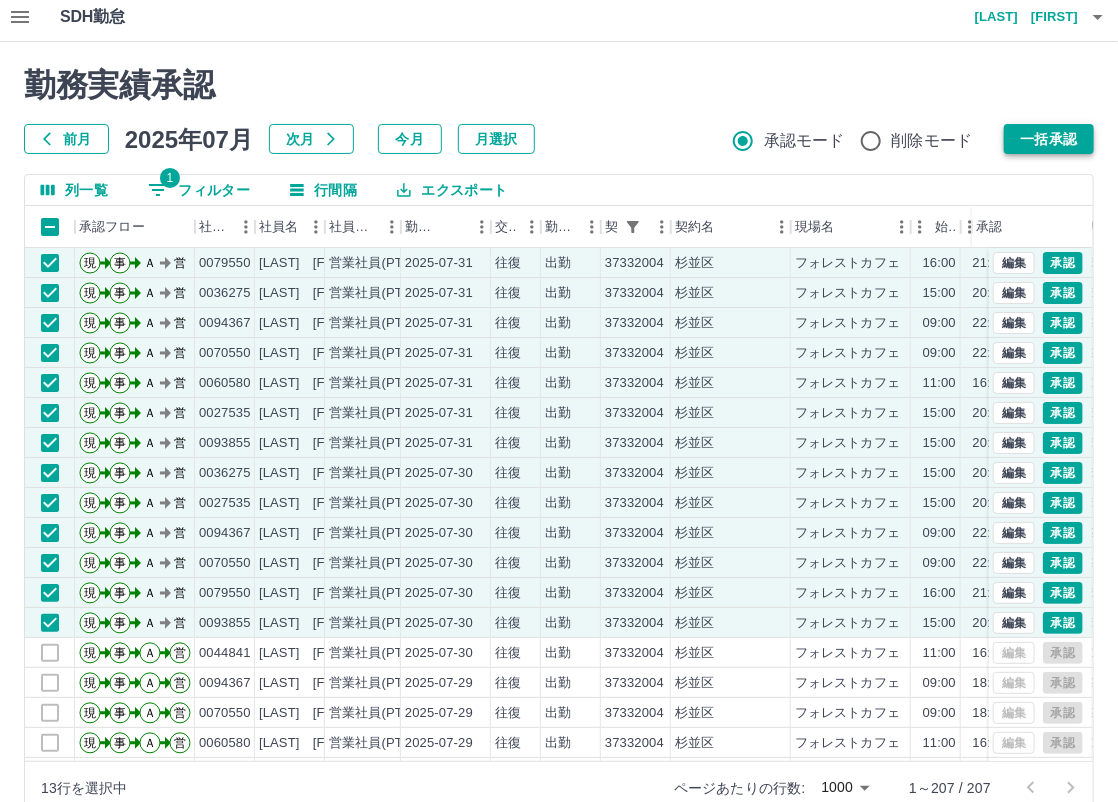 click on "一括承認" at bounding box center [1049, 139] 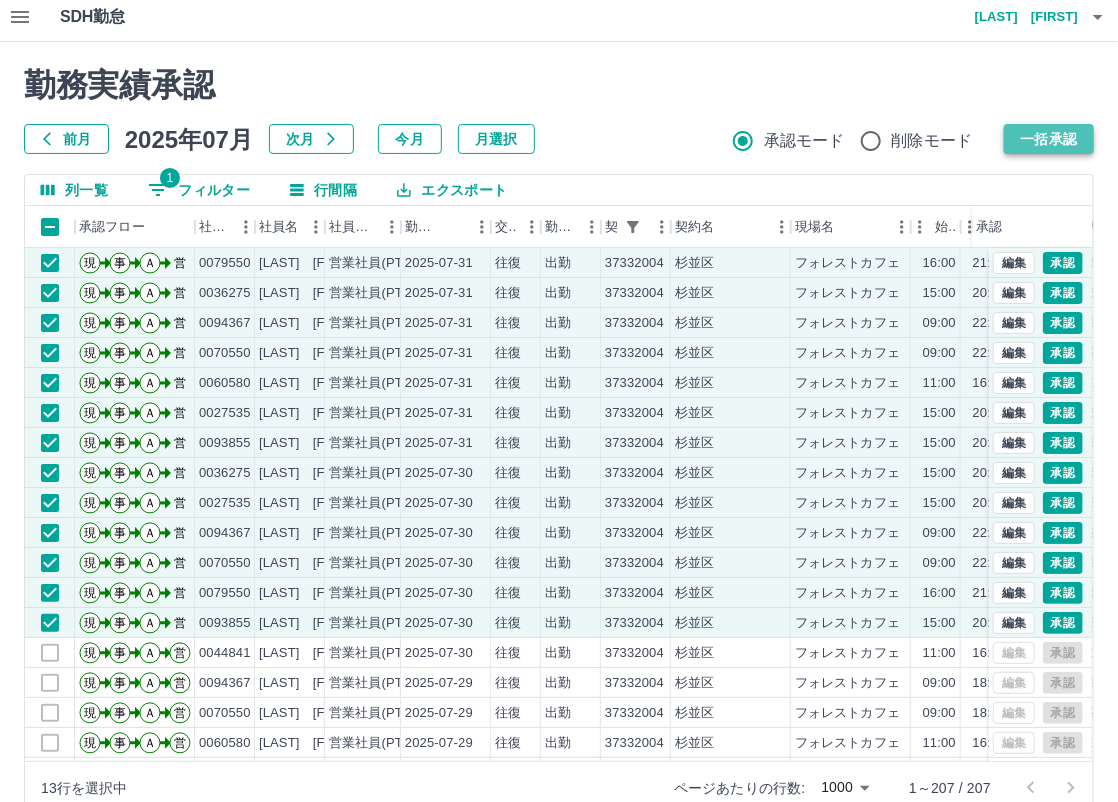 click on "一括承認" at bounding box center (1049, 139) 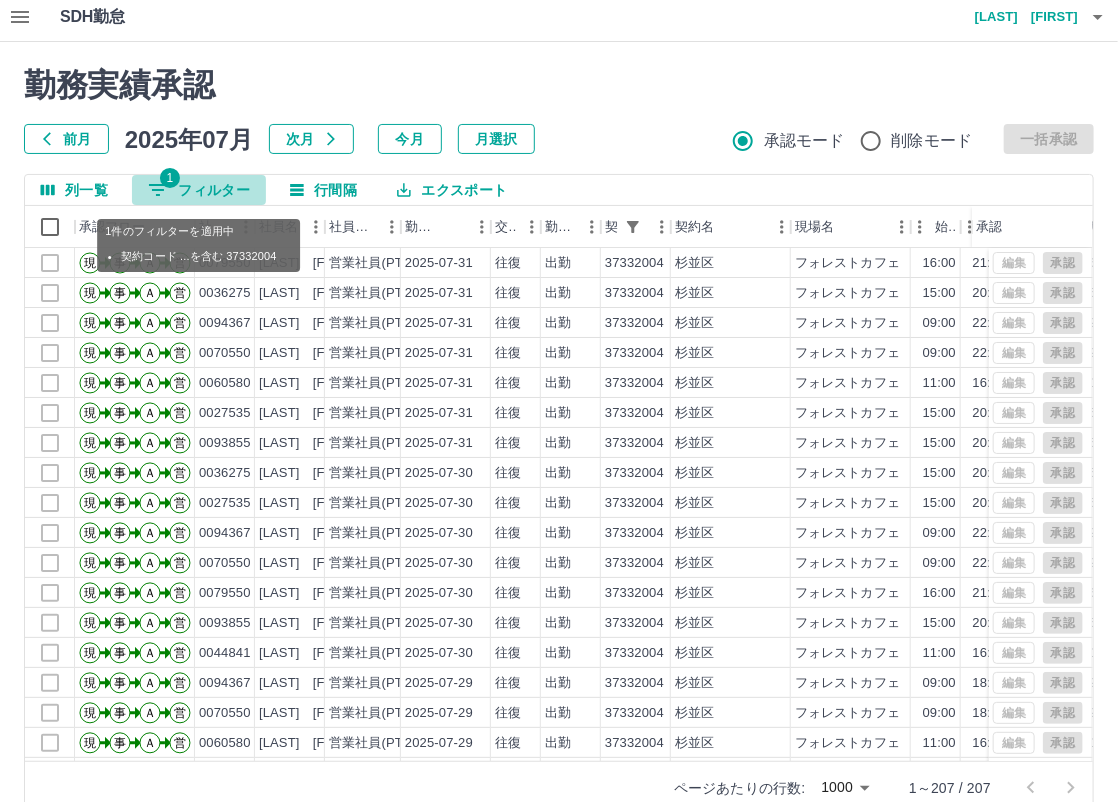 click on "1 フィルター" at bounding box center [199, 190] 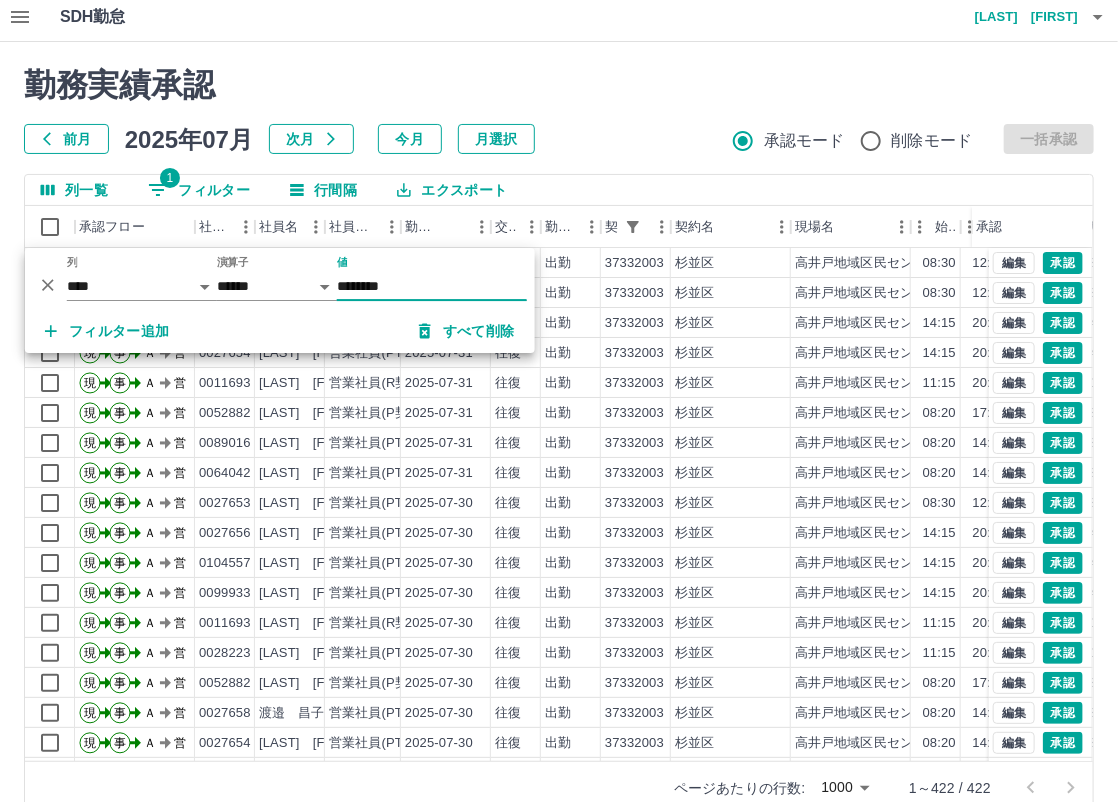 type on "********" 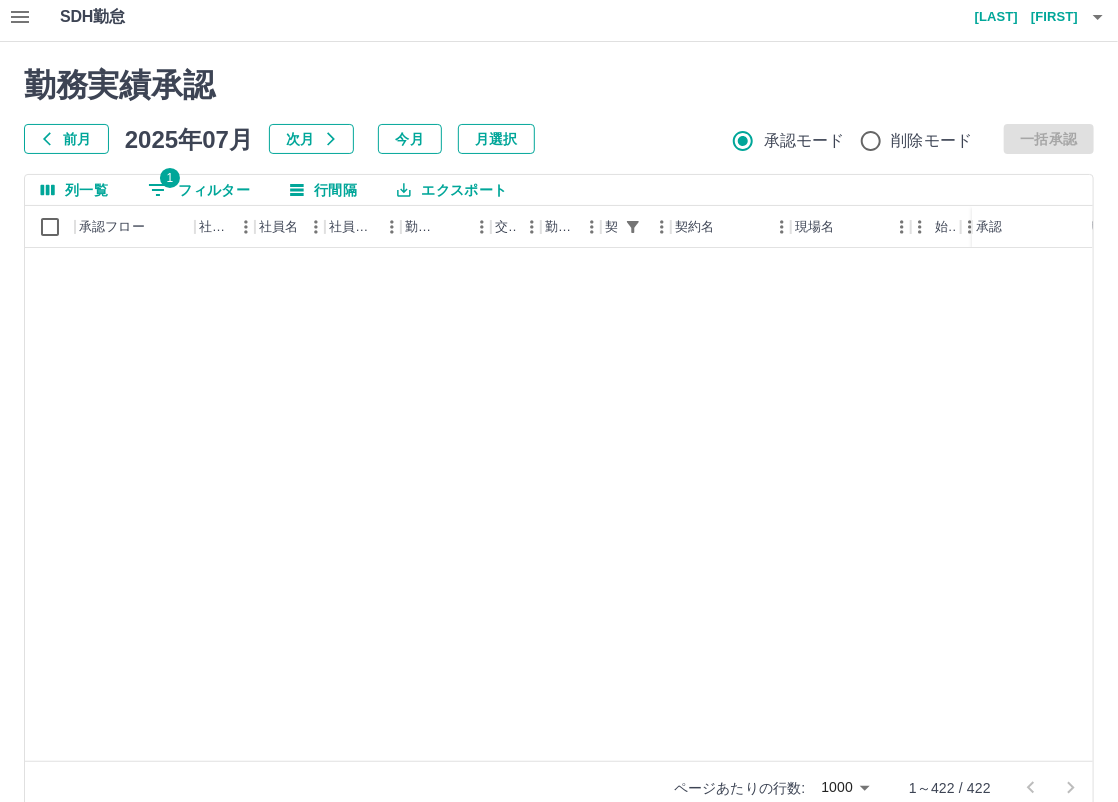scroll, scrollTop: 0, scrollLeft: 0, axis: both 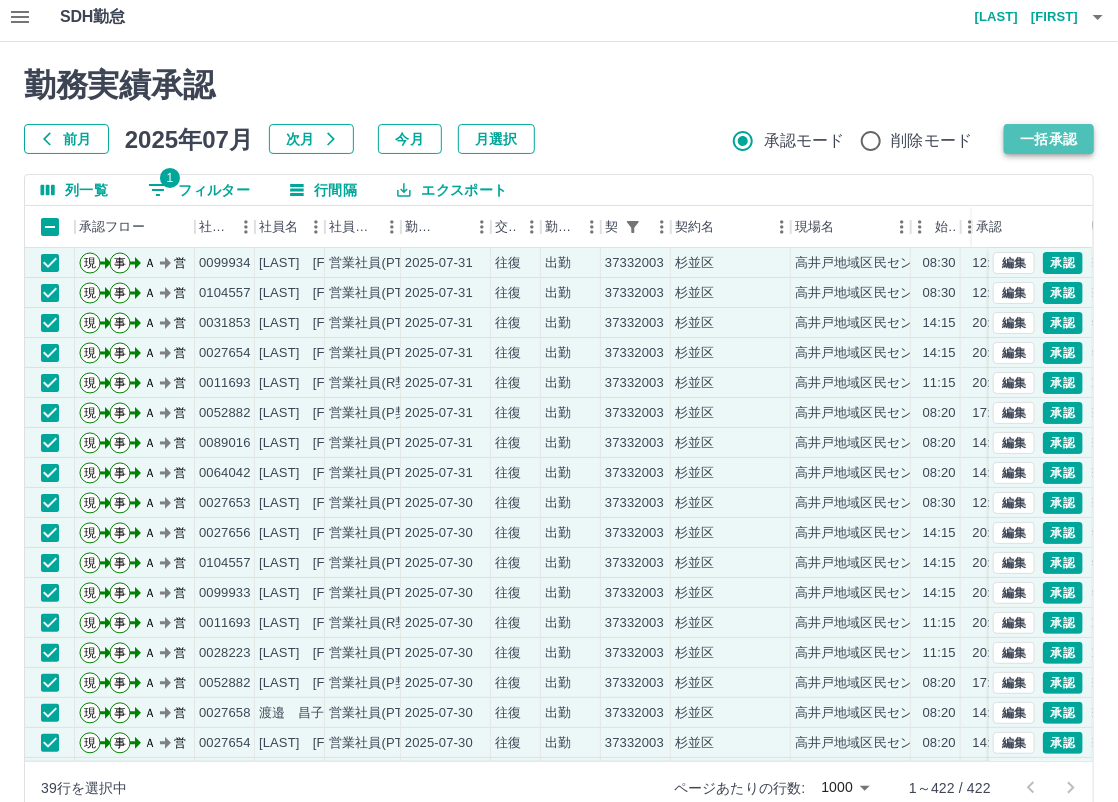 click on "一括承認" at bounding box center [1049, 139] 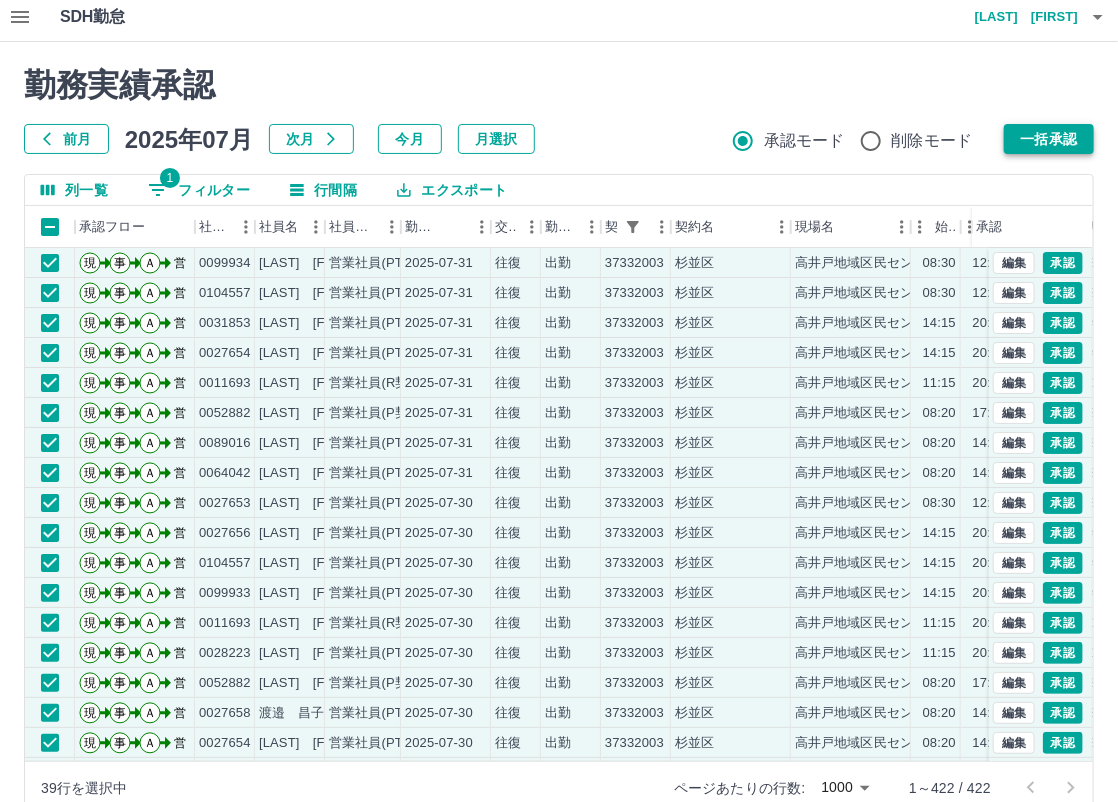 click on "一括承認" at bounding box center (1049, 139) 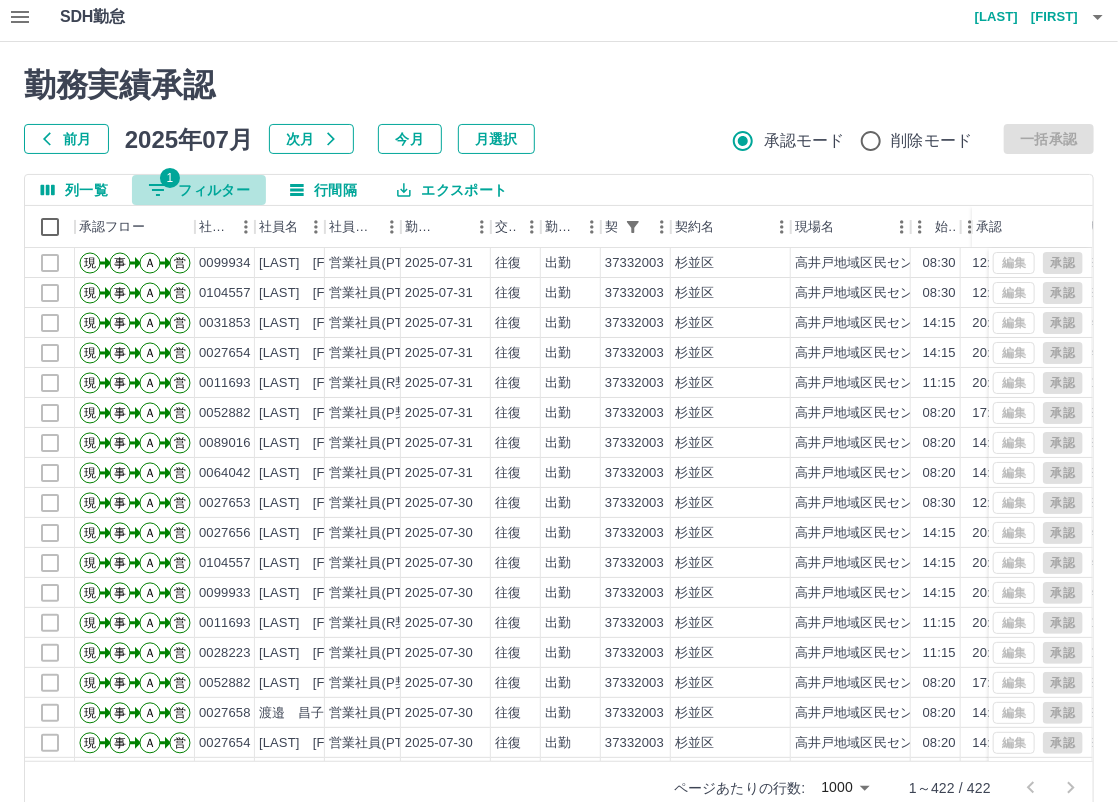 click on "1 フィルター" at bounding box center (199, 190) 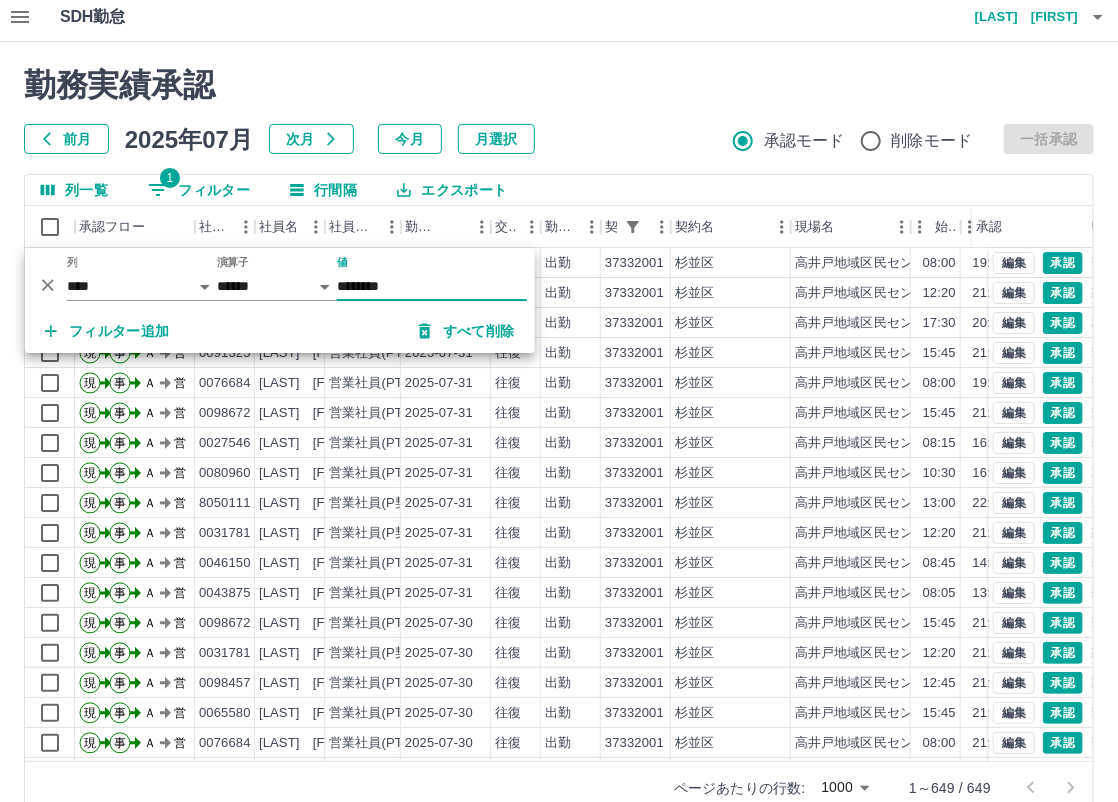 type on "********" 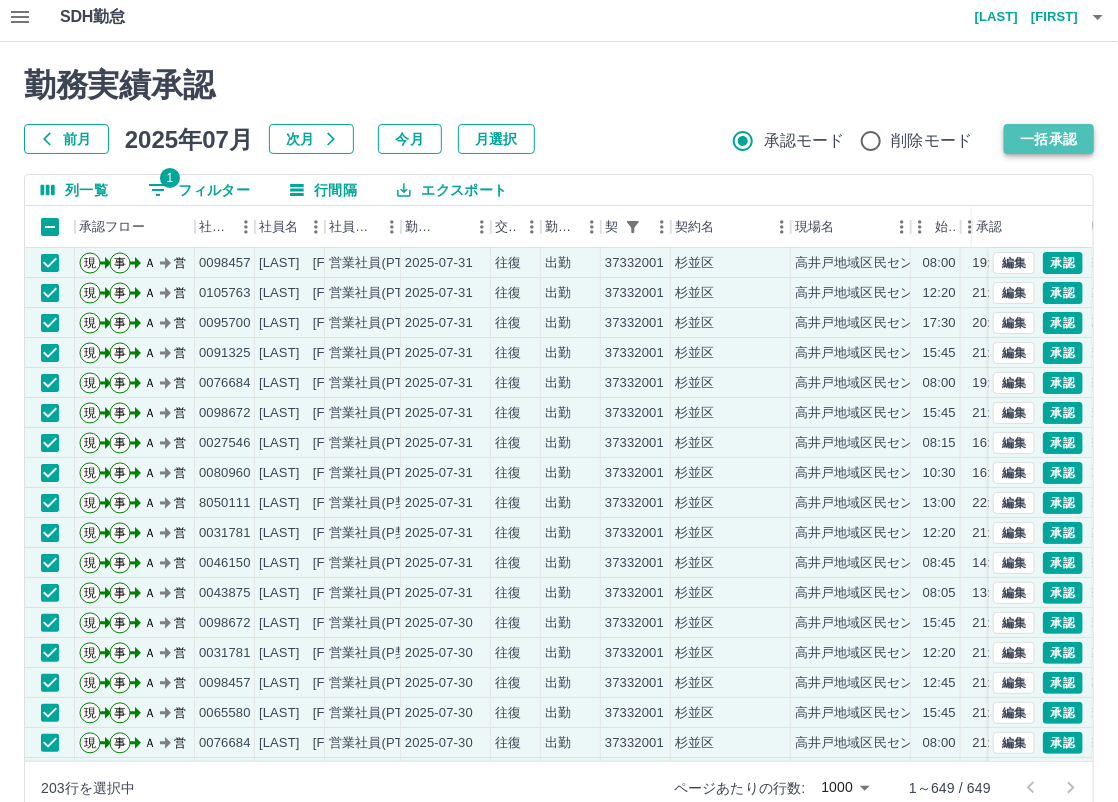 click on "一括承認" at bounding box center (1049, 139) 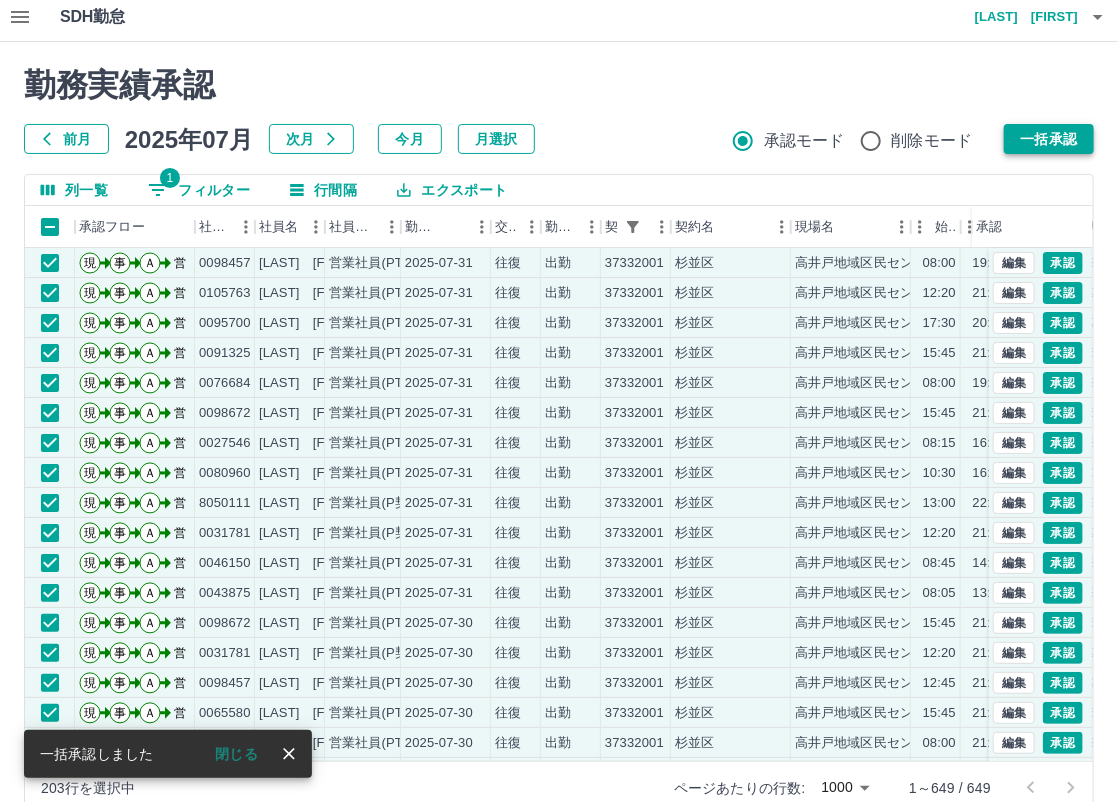 click on "一括承認" at bounding box center (1049, 139) 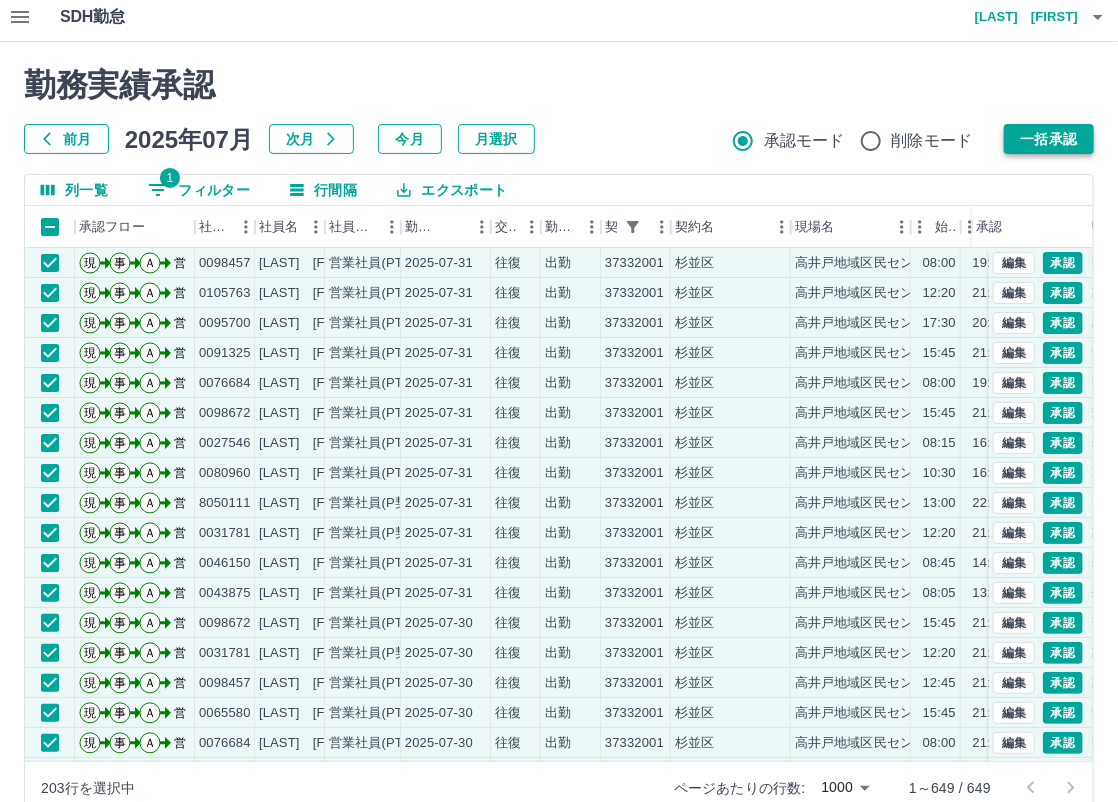 click at bounding box center (559, 401) 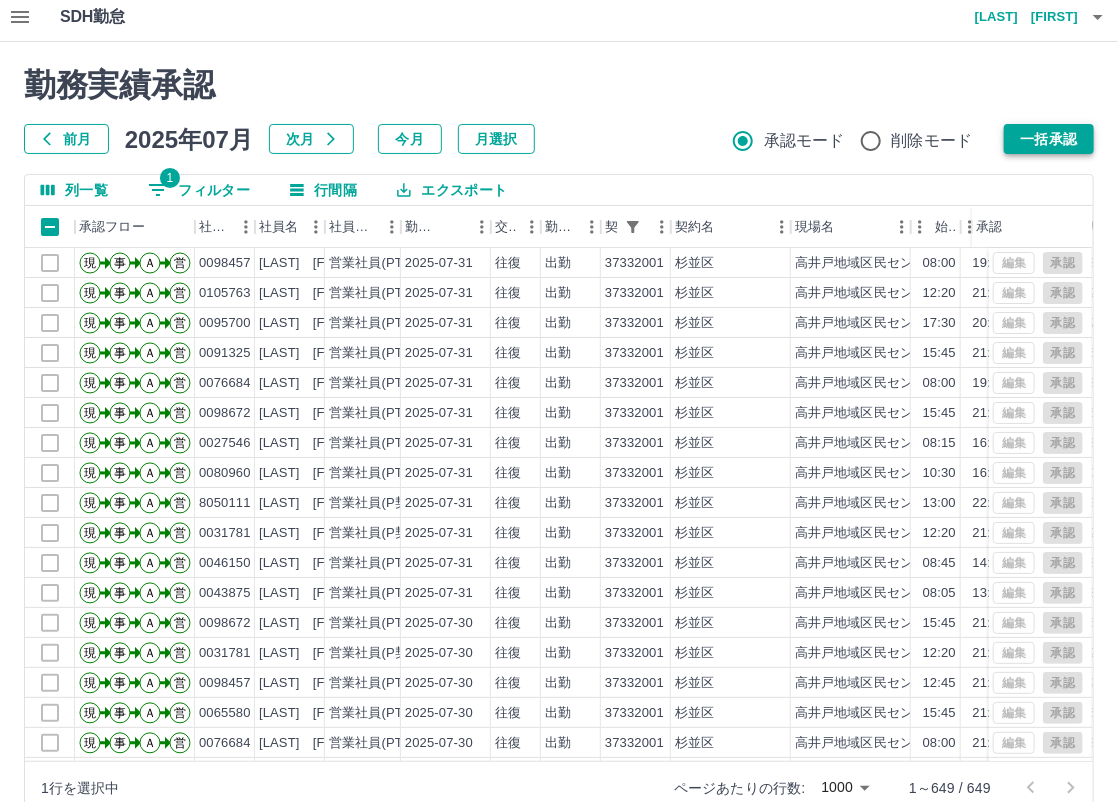 click on "一括承認" at bounding box center [1049, 139] 